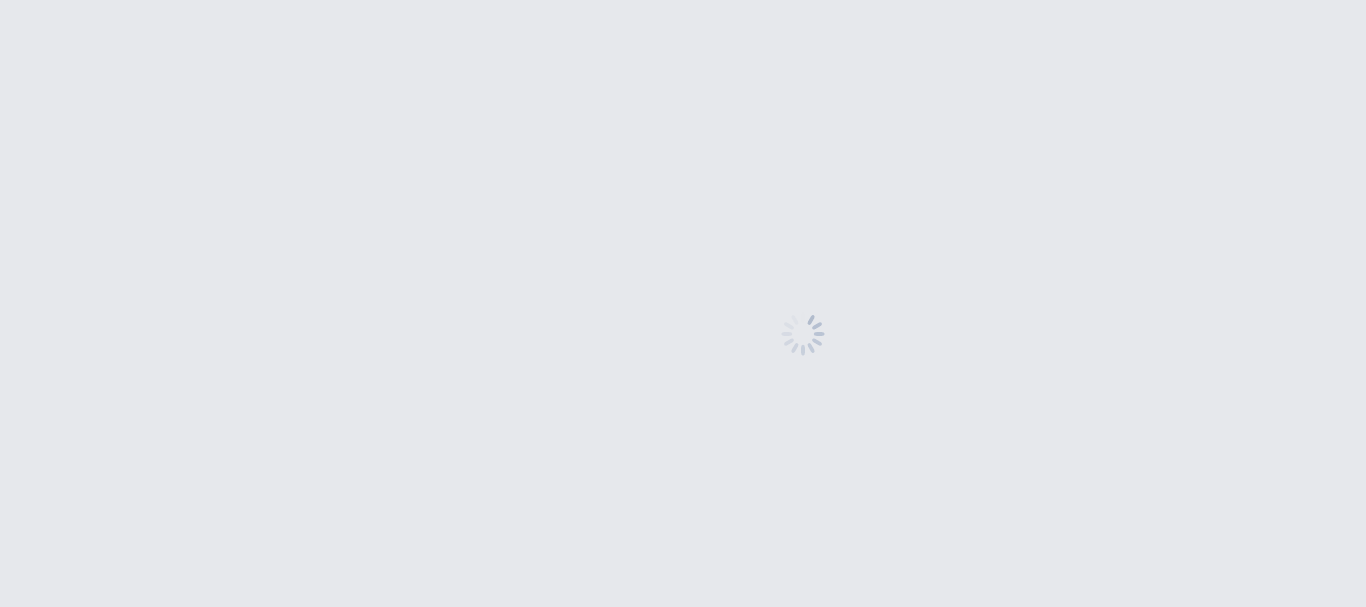scroll, scrollTop: 0, scrollLeft: 0, axis: both 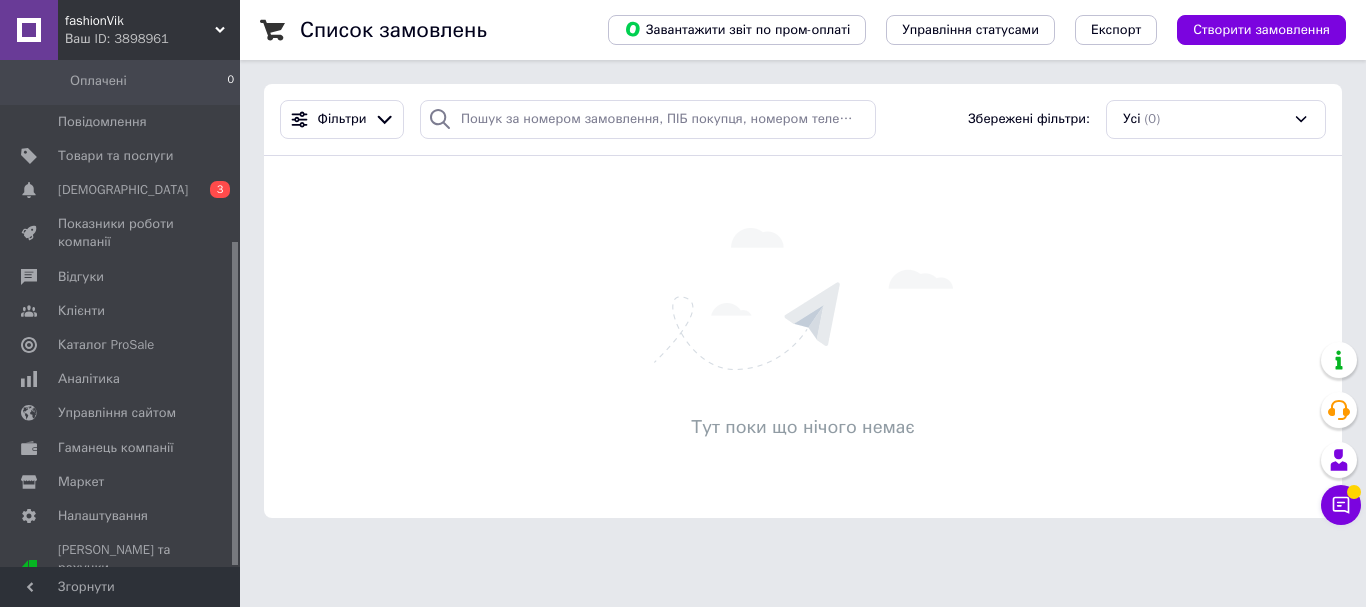 drag, startPoint x: 233, startPoint y: 348, endPoint x: 208, endPoint y: 646, distance: 299.0468 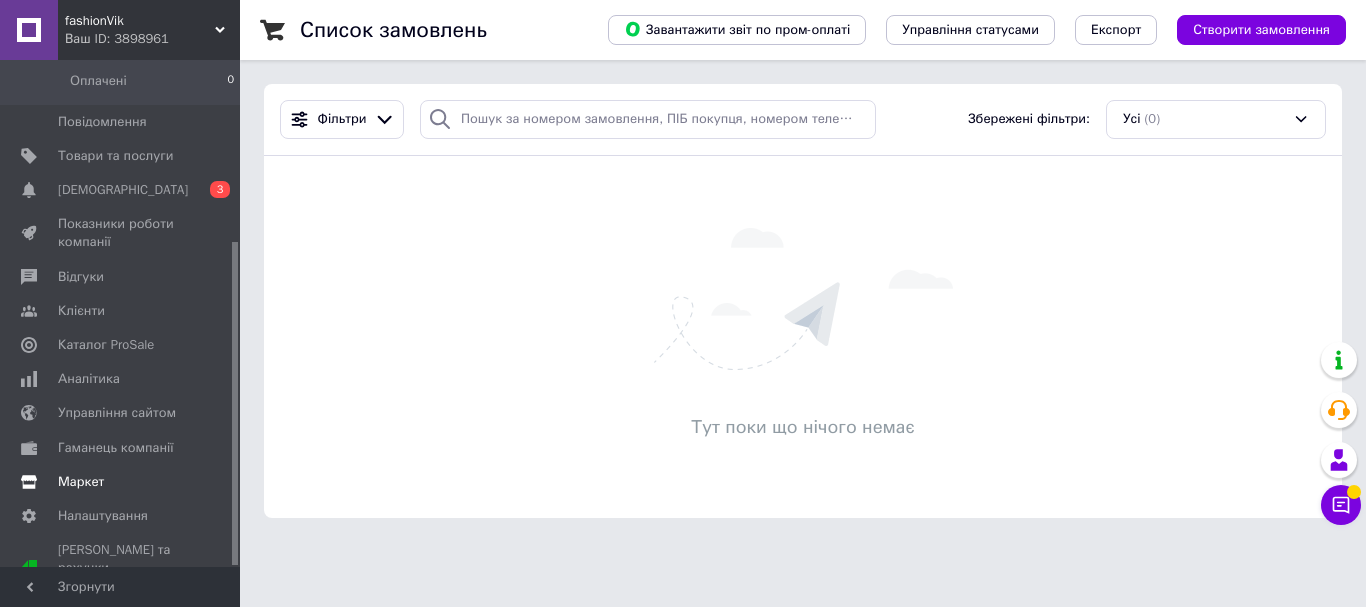 click on "Маркет" at bounding box center (121, 482) 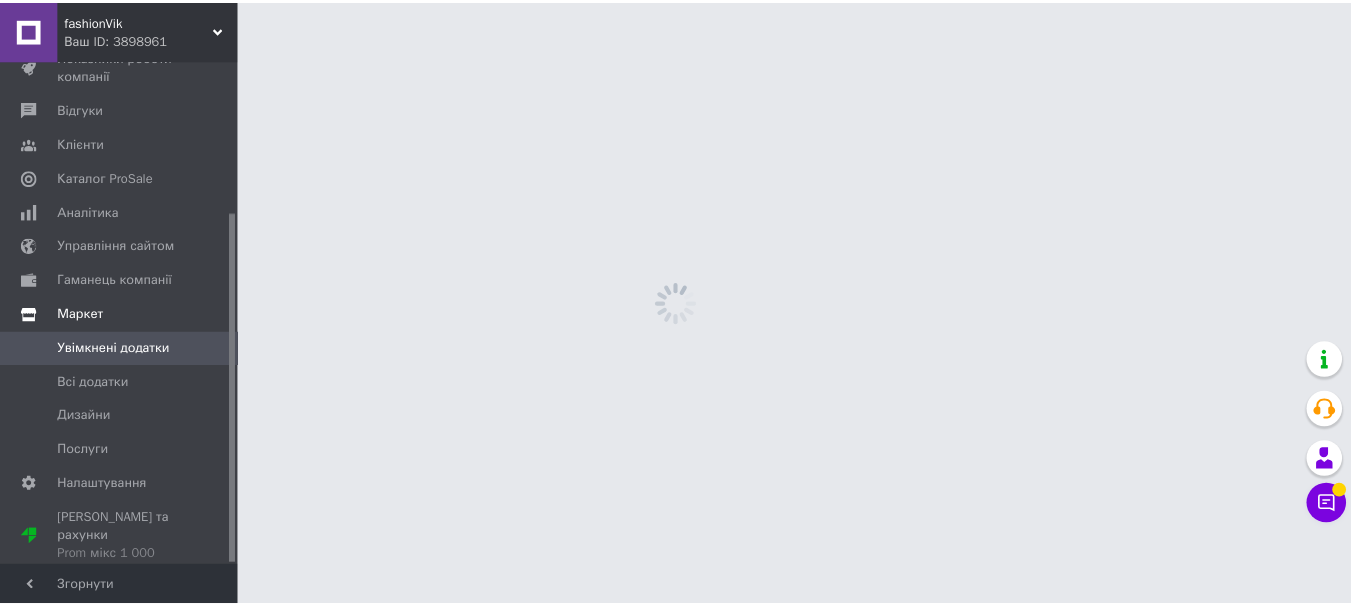 scroll, scrollTop: 219, scrollLeft: 0, axis: vertical 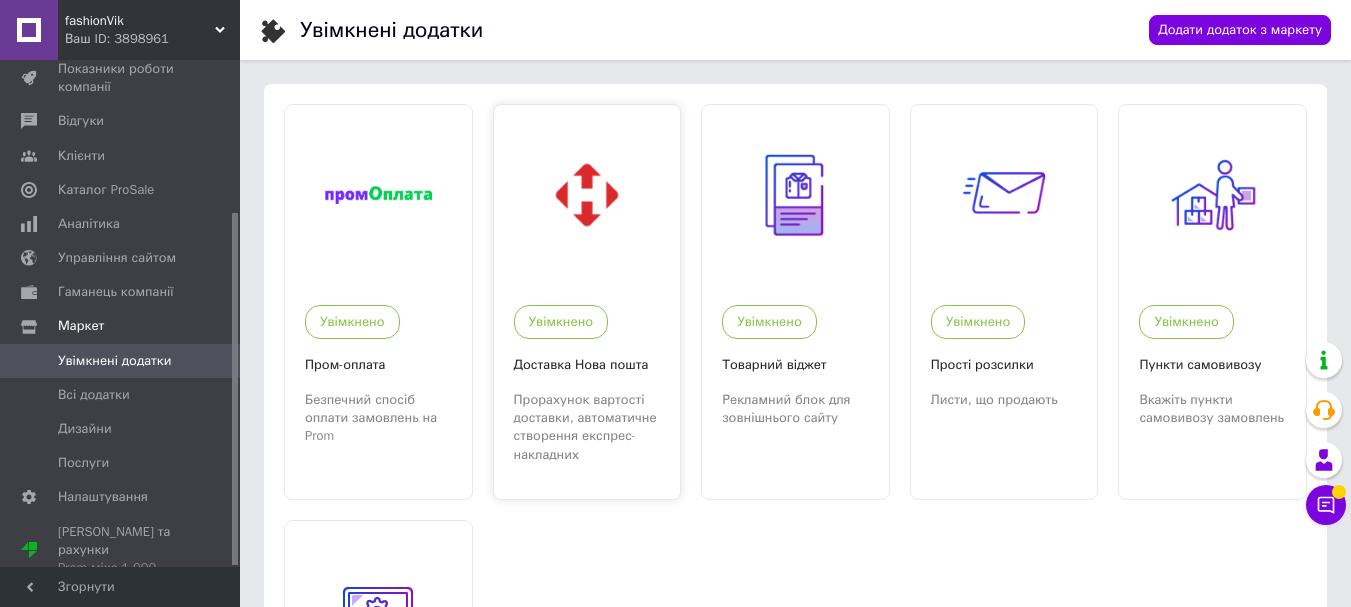click at bounding box center (587, 195) 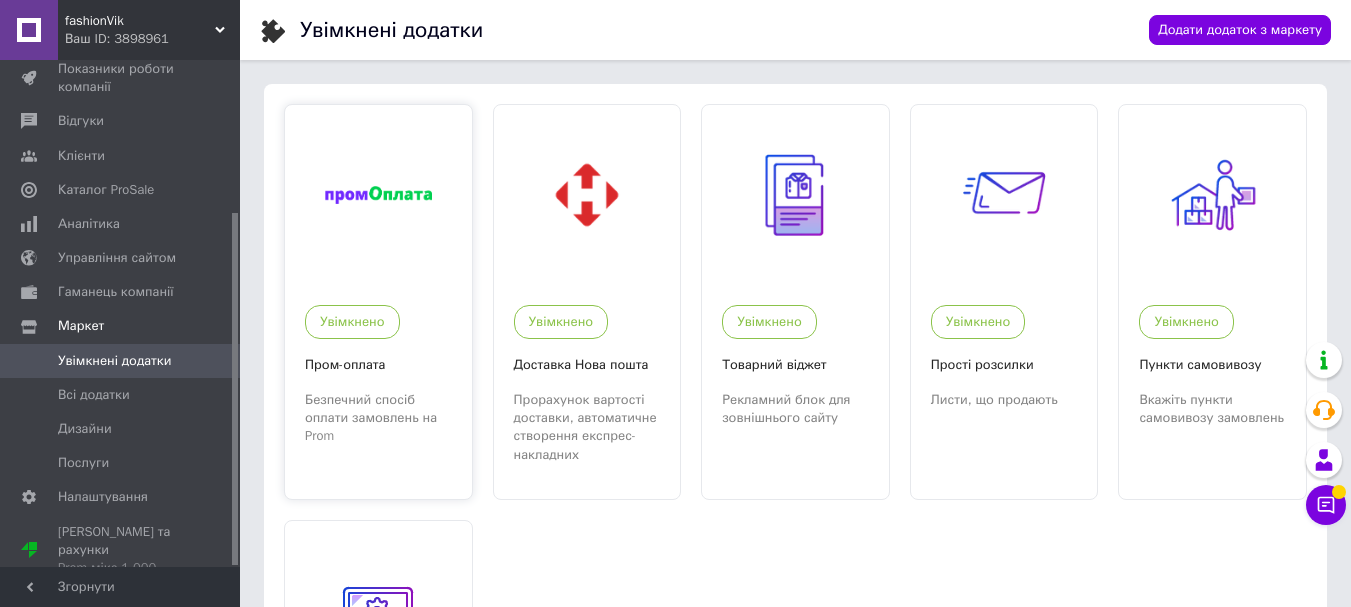 click on "Пром-оплата" at bounding box center (378, 365) 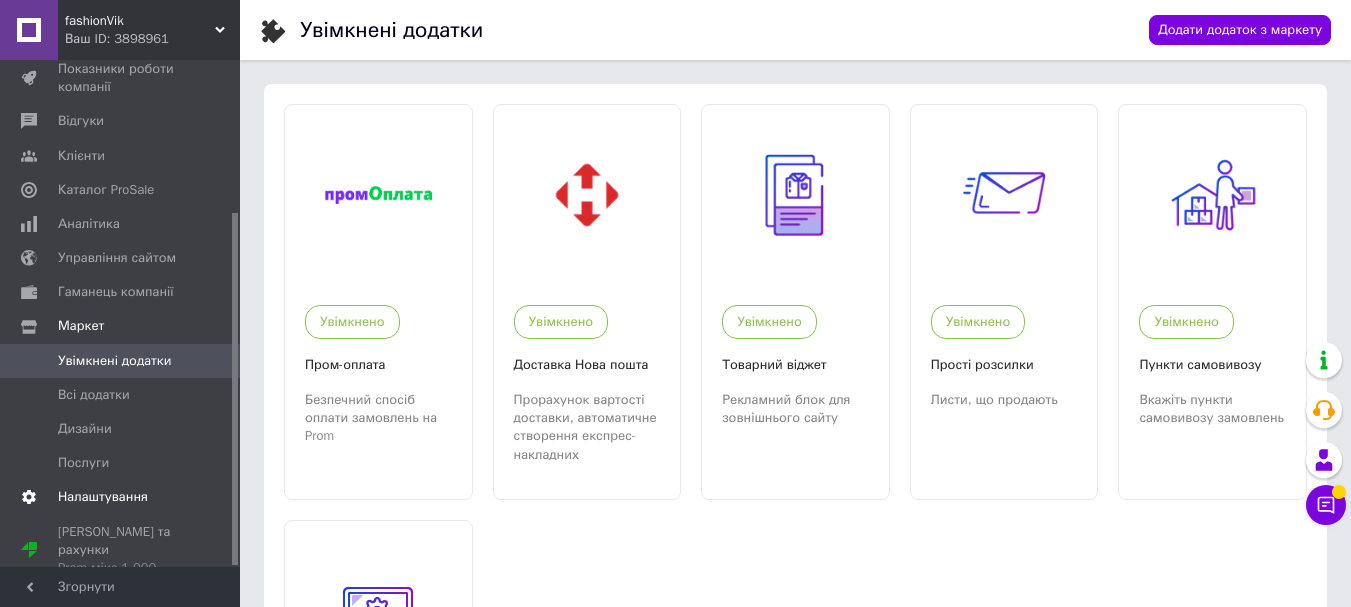 click on "Налаштування" at bounding box center [103, 497] 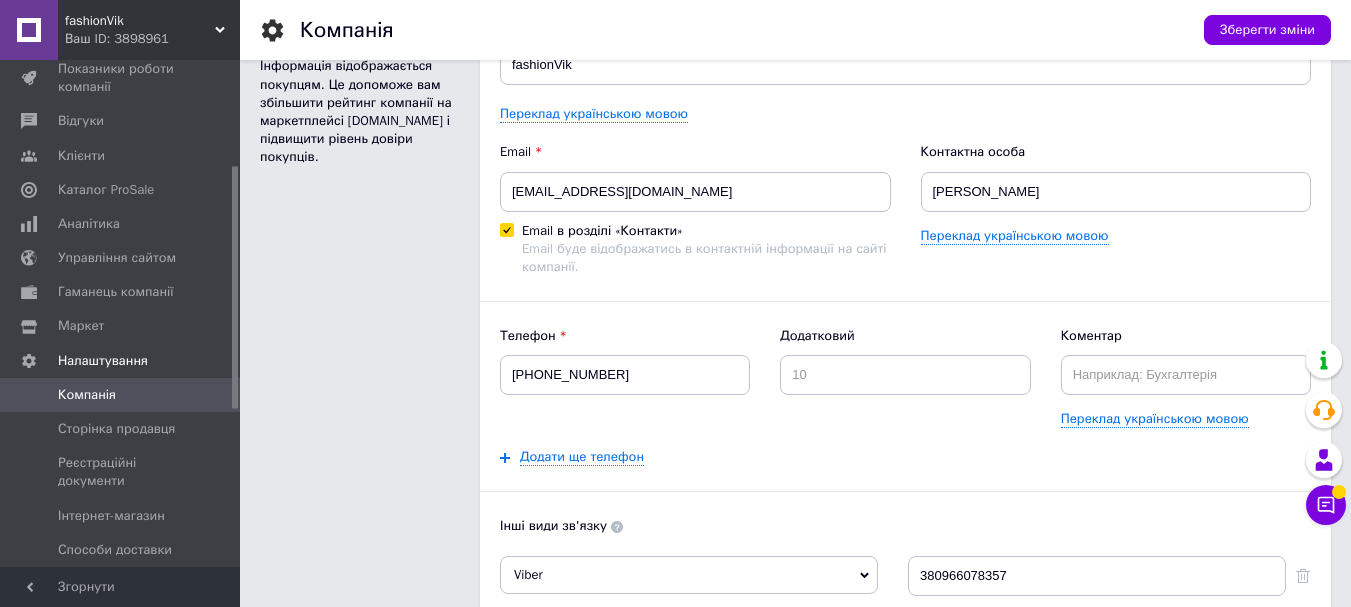 scroll, scrollTop: 160, scrollLeft: 0, axis: vertical 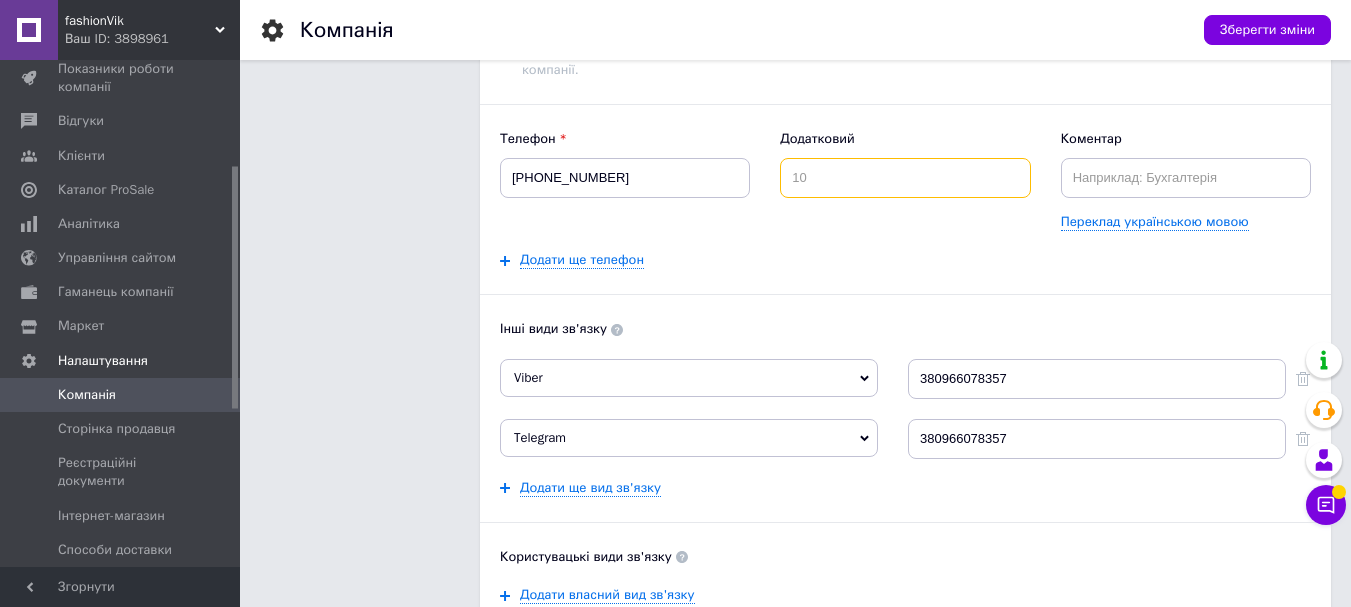 click at bounding box center (905, 178) 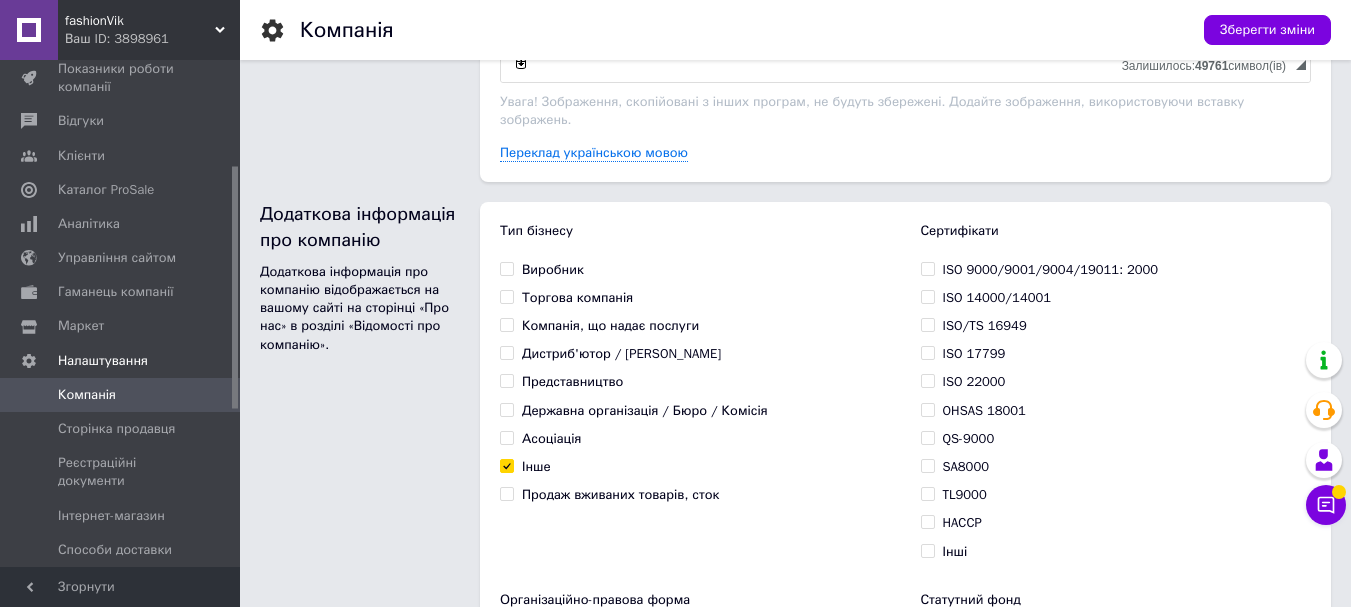 scroll, scrollTop: 1360, scrollLeft: 0, axis: vertical 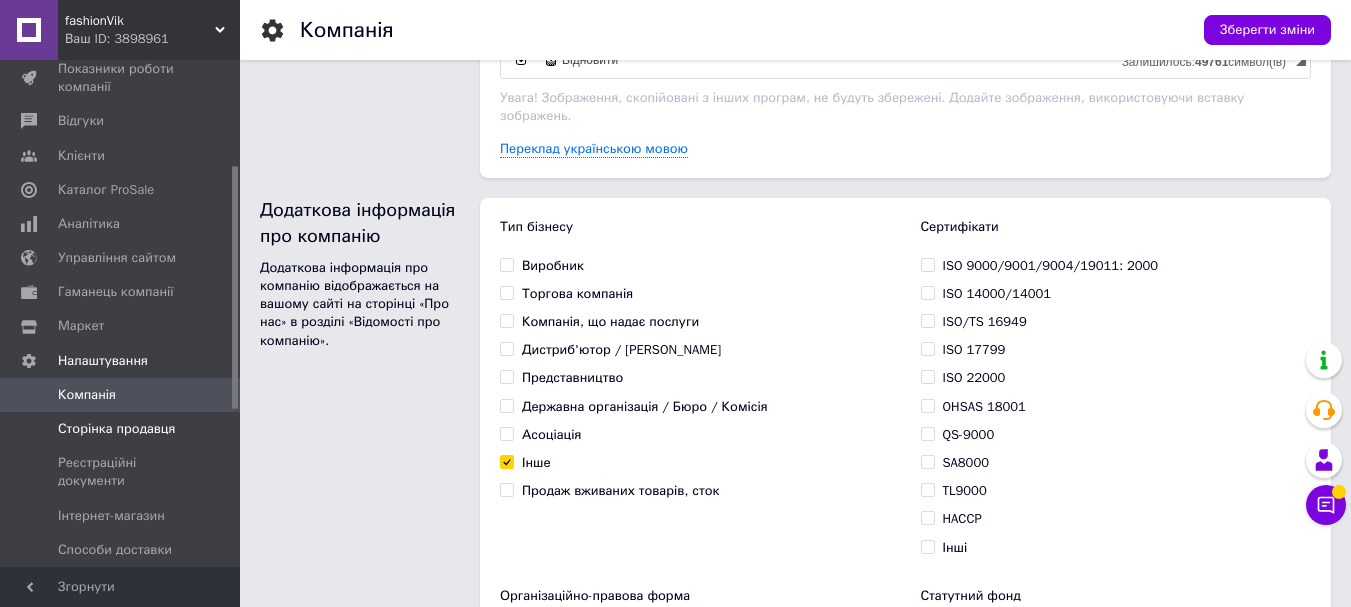 click on "Сторінка продавця" at bounding box center (116, 429) 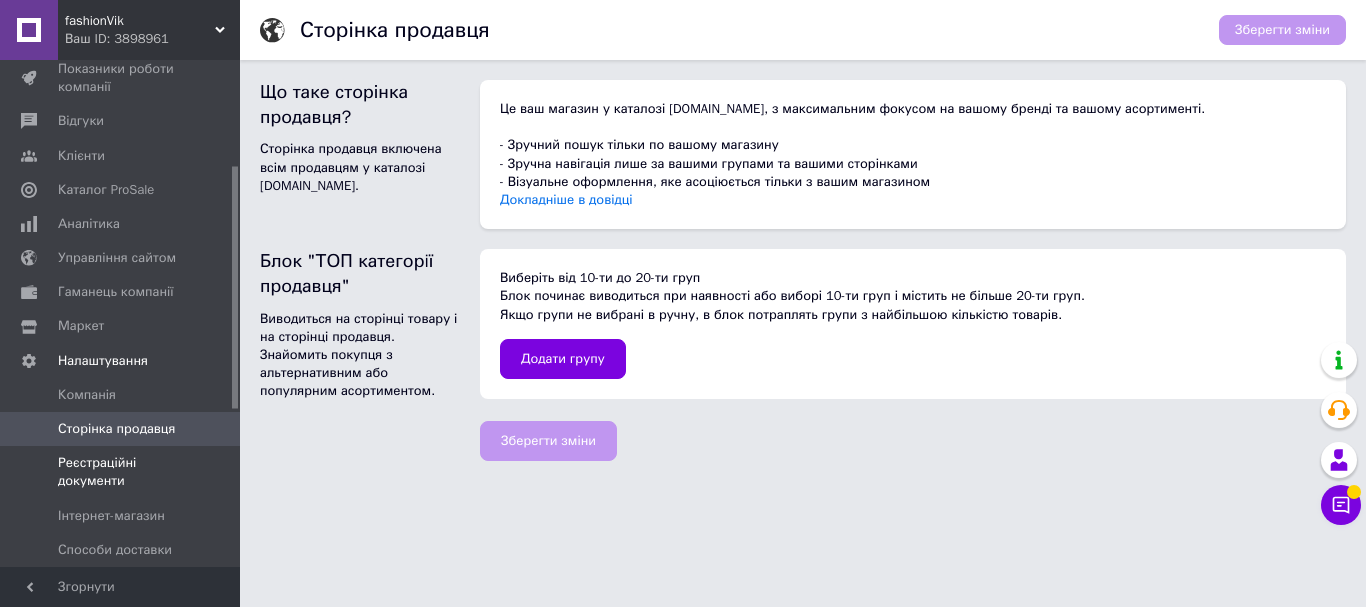 click on "Реєстраційні документи" at bounding box center (121, 472) 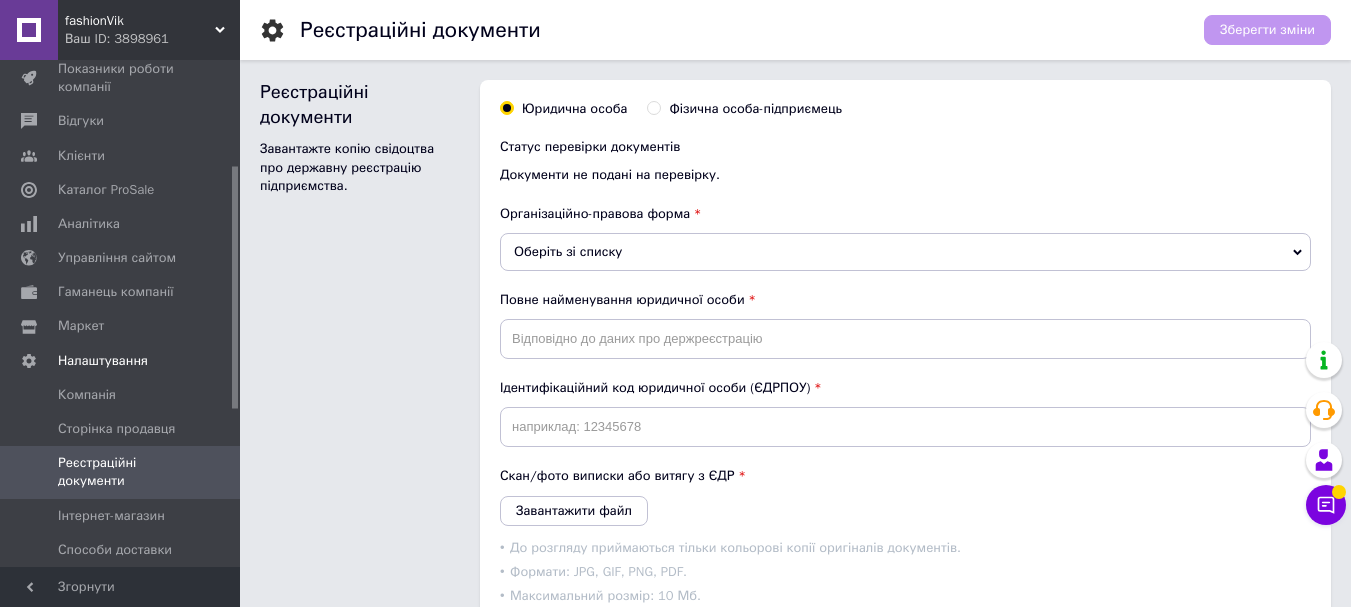 scroll, scrollTop: 40, scrollLeft: 0, axis: vertical 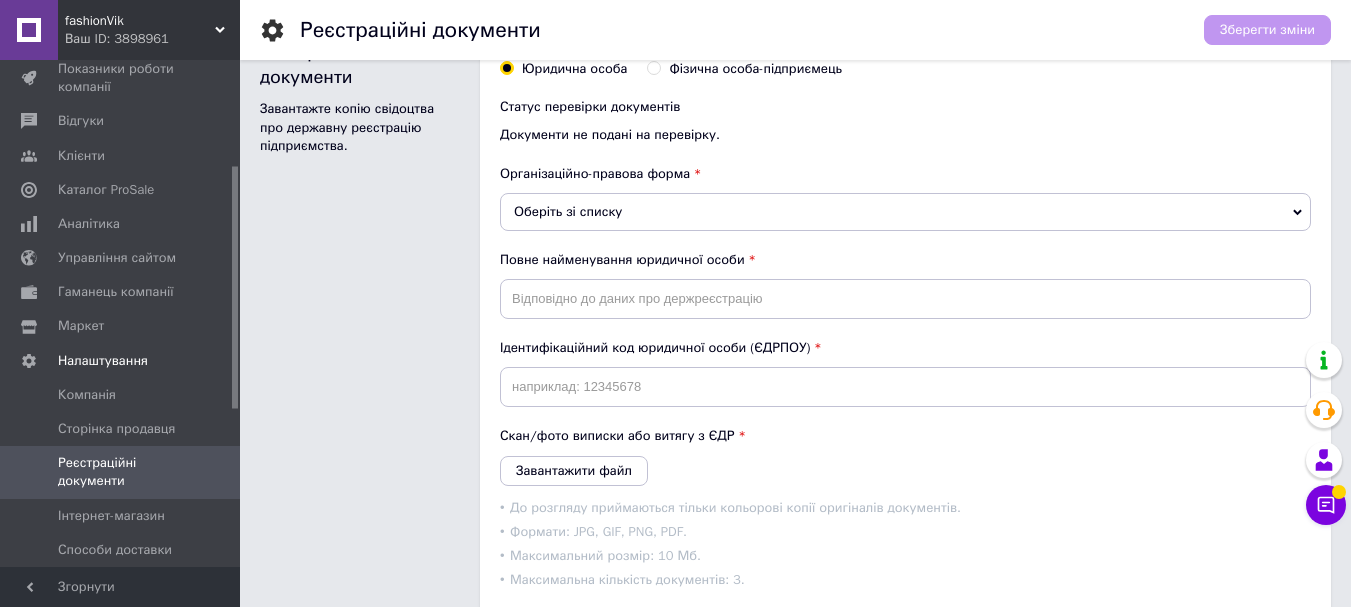 click on "Оберіть зі списку" at bounding box center [905, 212] 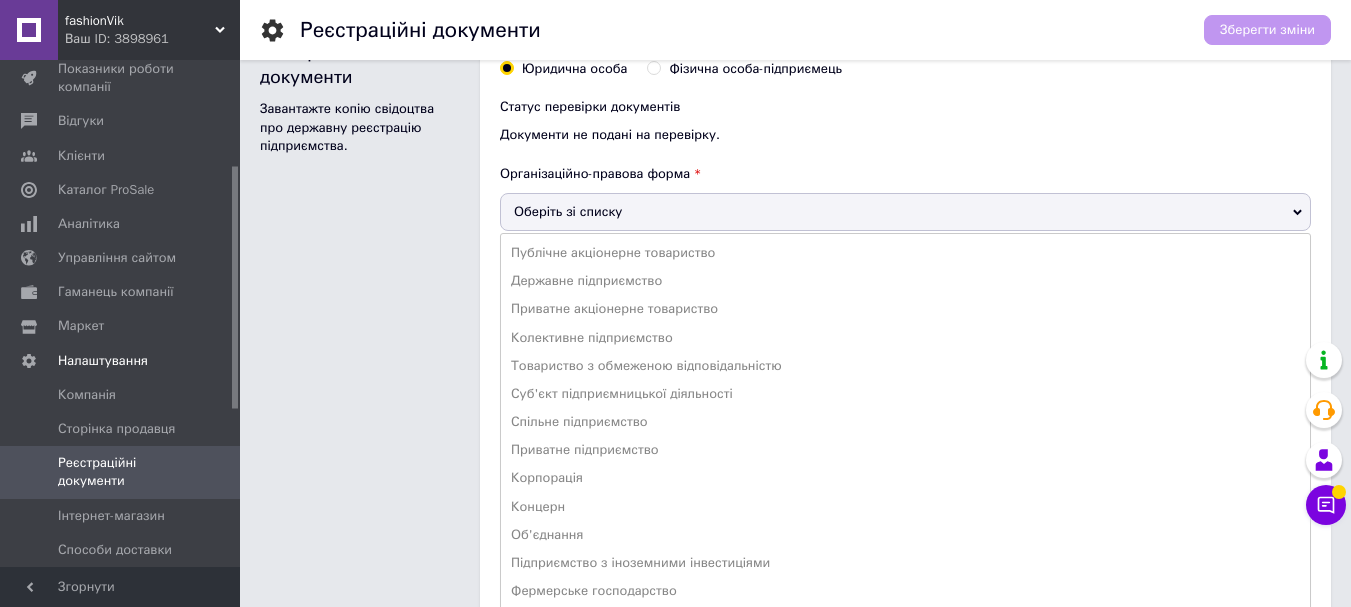 click on "Оберіть зі списку" at bounding box center [905, 212] 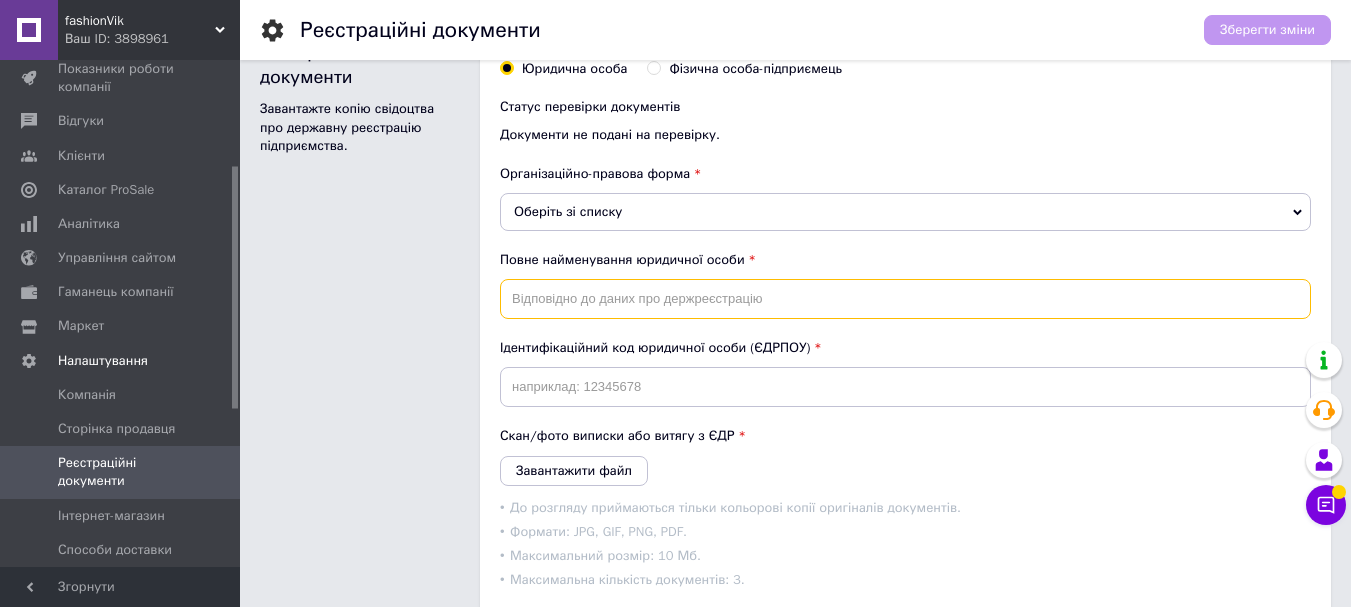 click at bounding box center [905, 299] 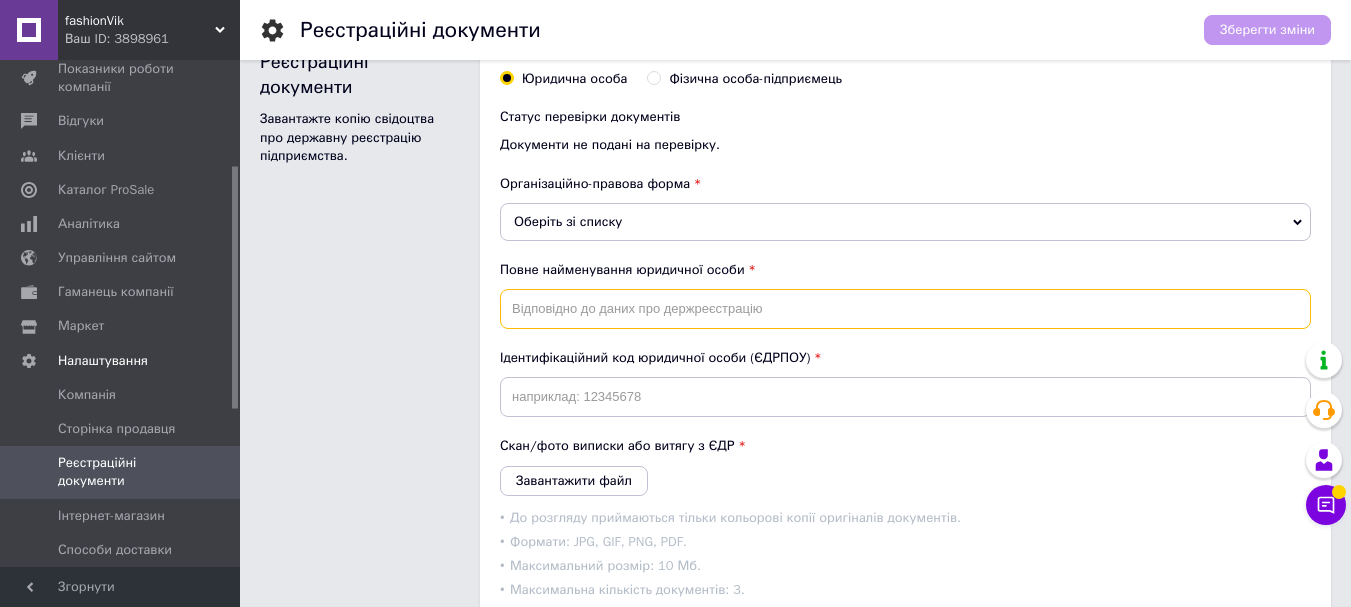 scroll, scrollTop: 29, scrollLeft: 0, axis: vertical 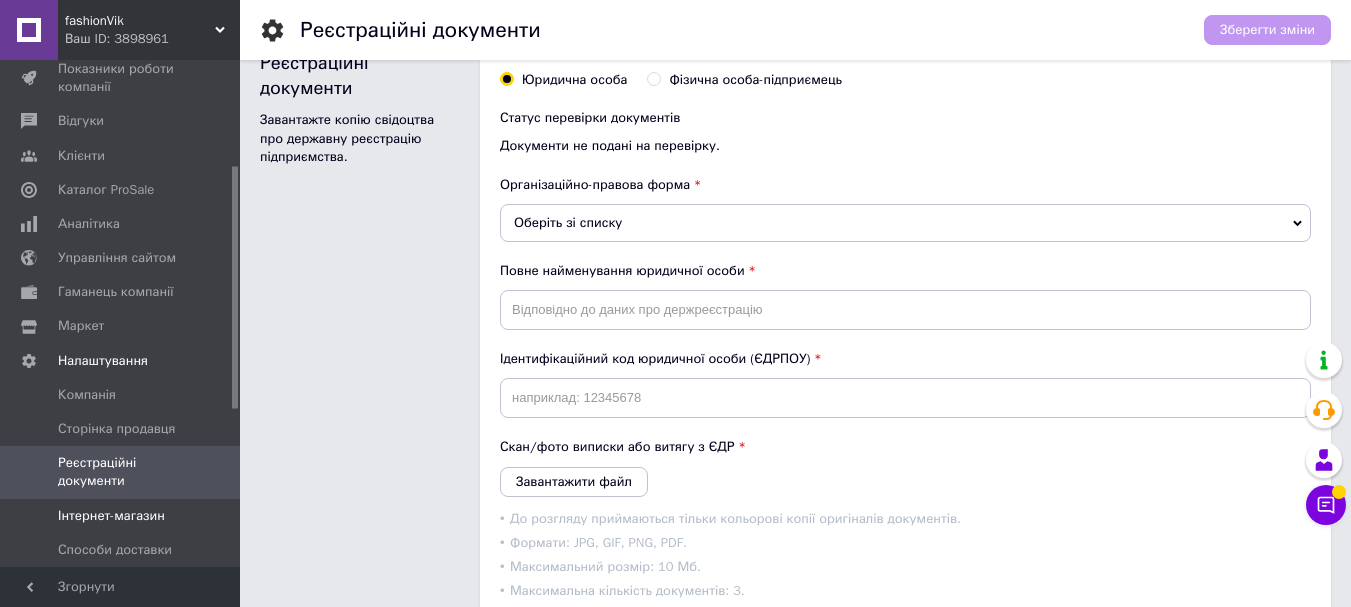 click on "Інтернет-магазин" at bounding box center [111, 516] 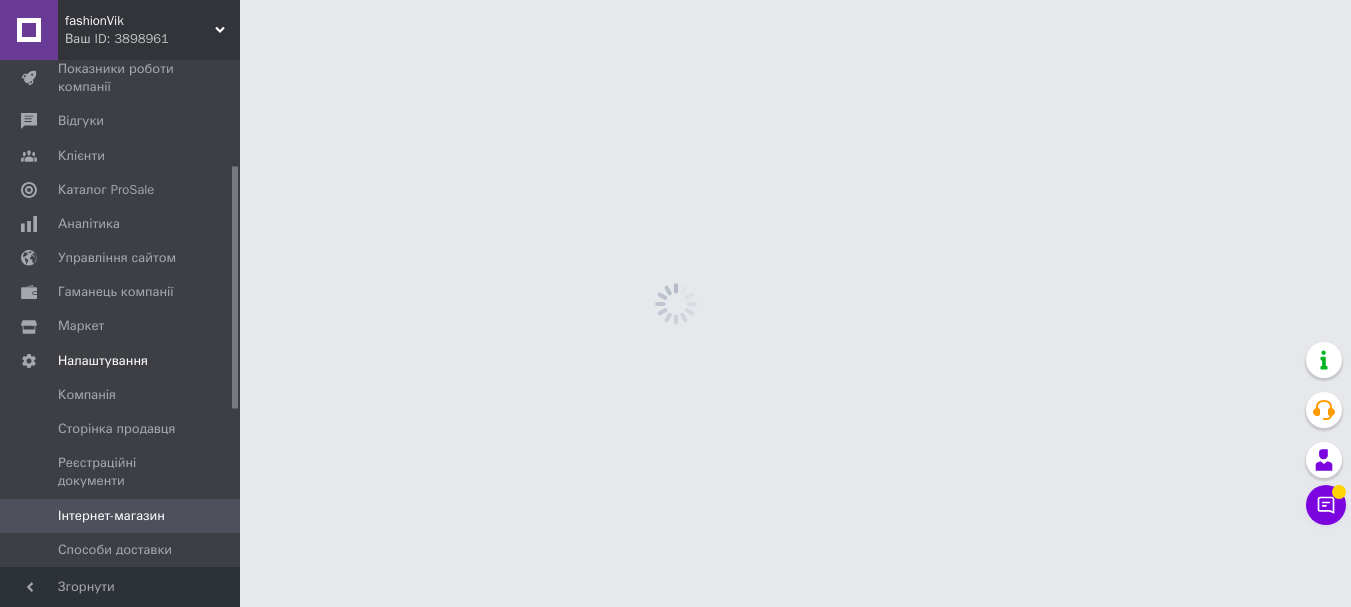 scroll, scrollTop: 0, scrollLeft: 0, axis: both 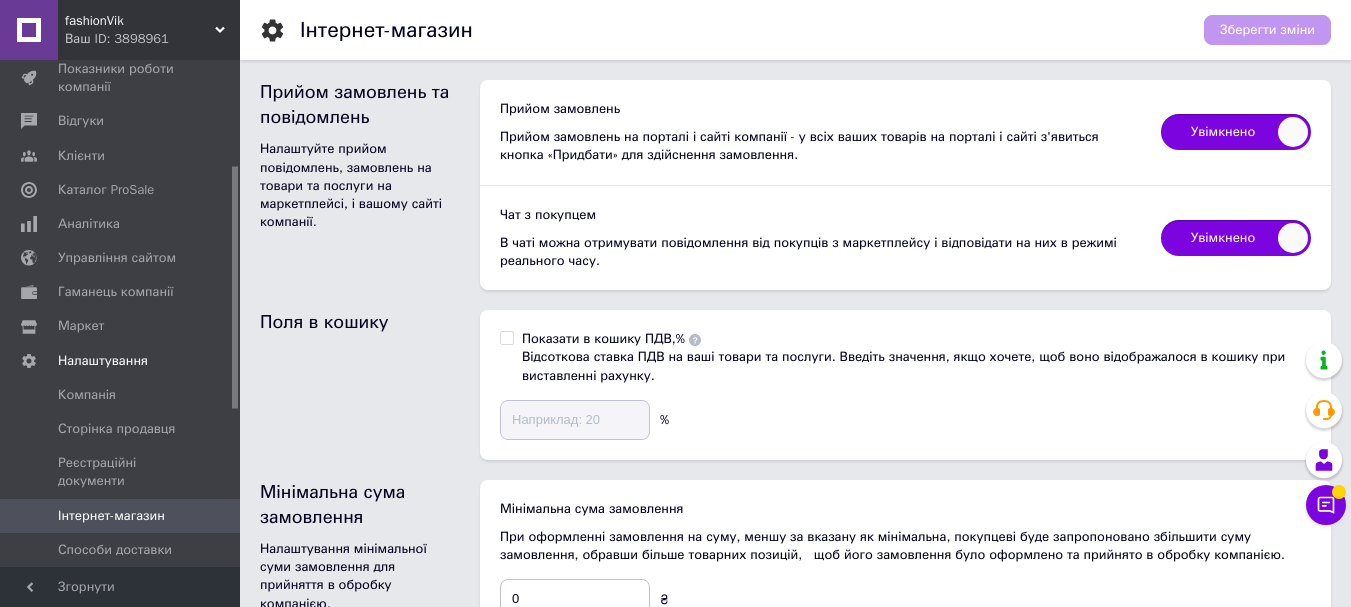 click on "Показати в кошику ПДВ,%   Відсоткова ставка ПДВ на ваші товари та послуги.
Введіть значення, якщо хочете, щоб воно відображалося в кошику при виставленні рахунку." at bounding box center (506, 337) 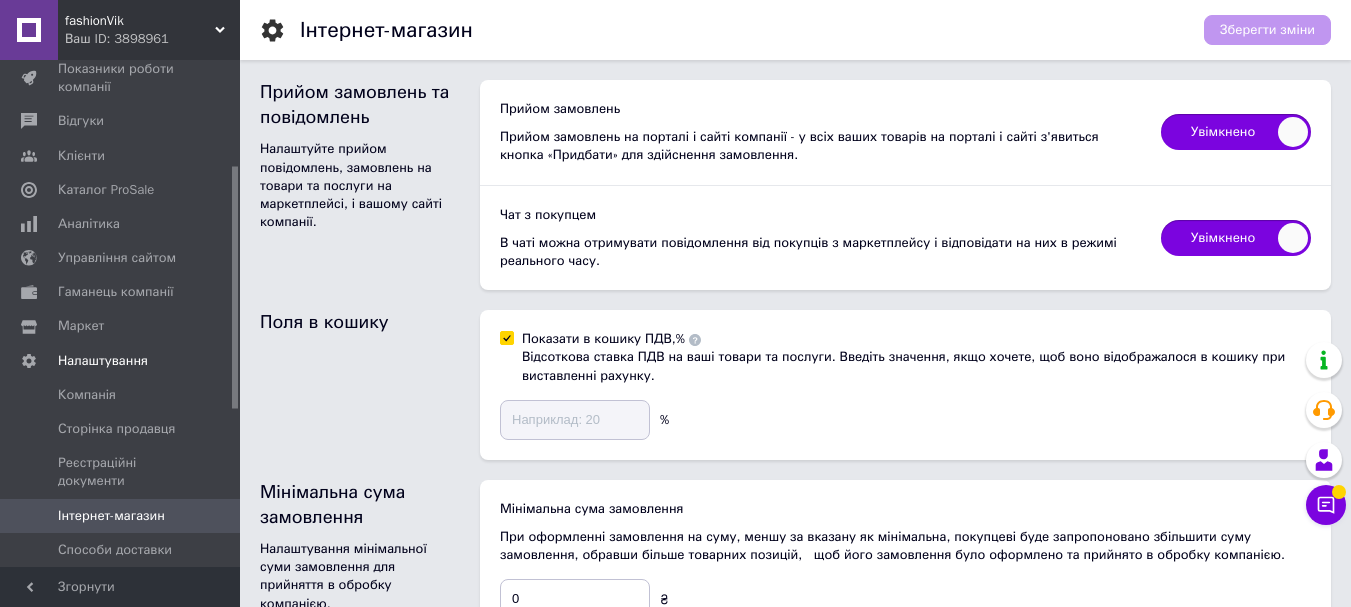 checkbox on "true" 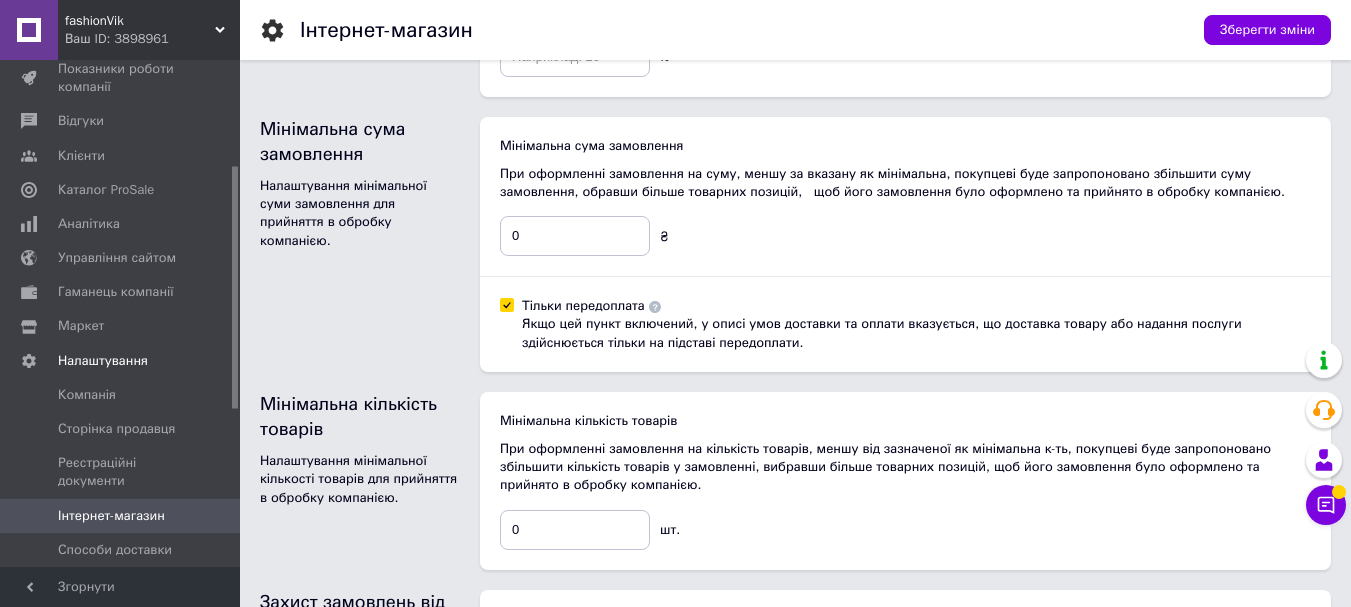 scroll, scrollTop: 400, scrollLeft: 0, axis: vertical 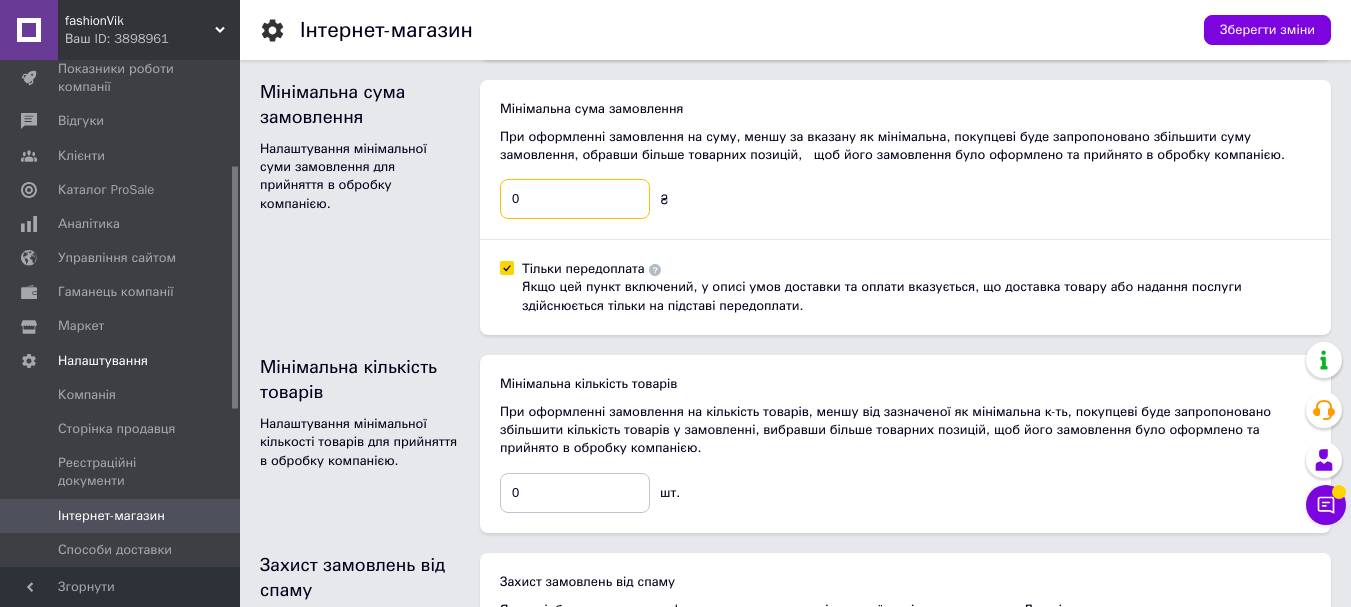 click on "0" at bounding box center [575, 199] 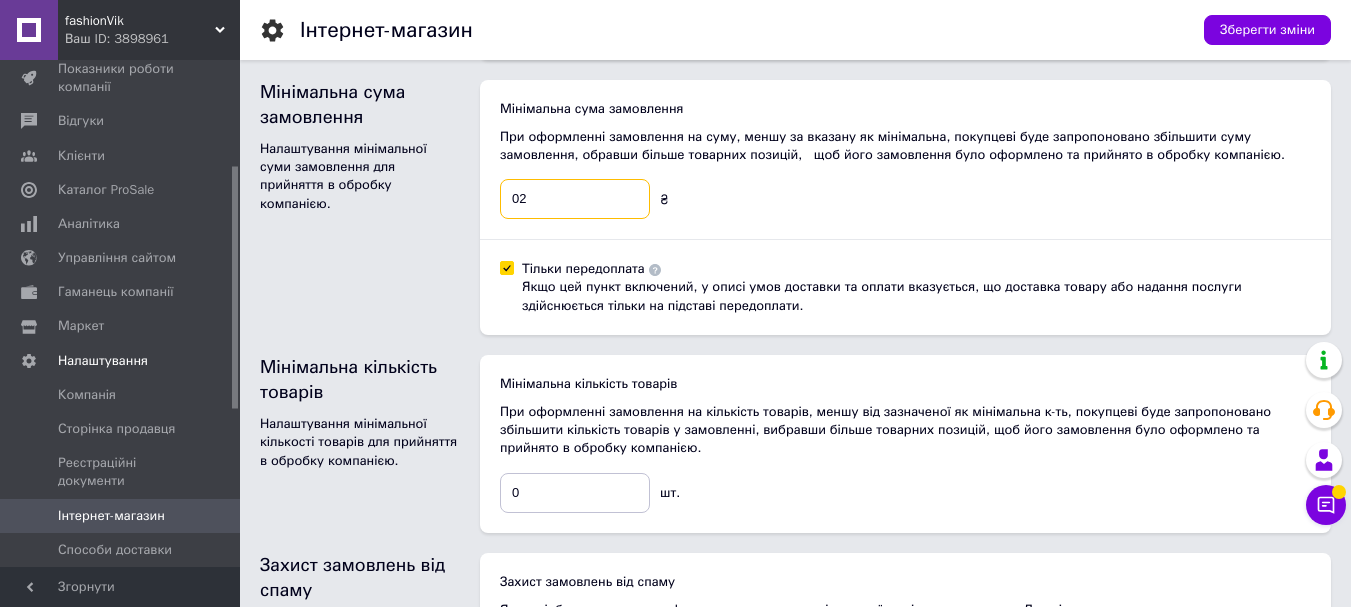 type on "0" 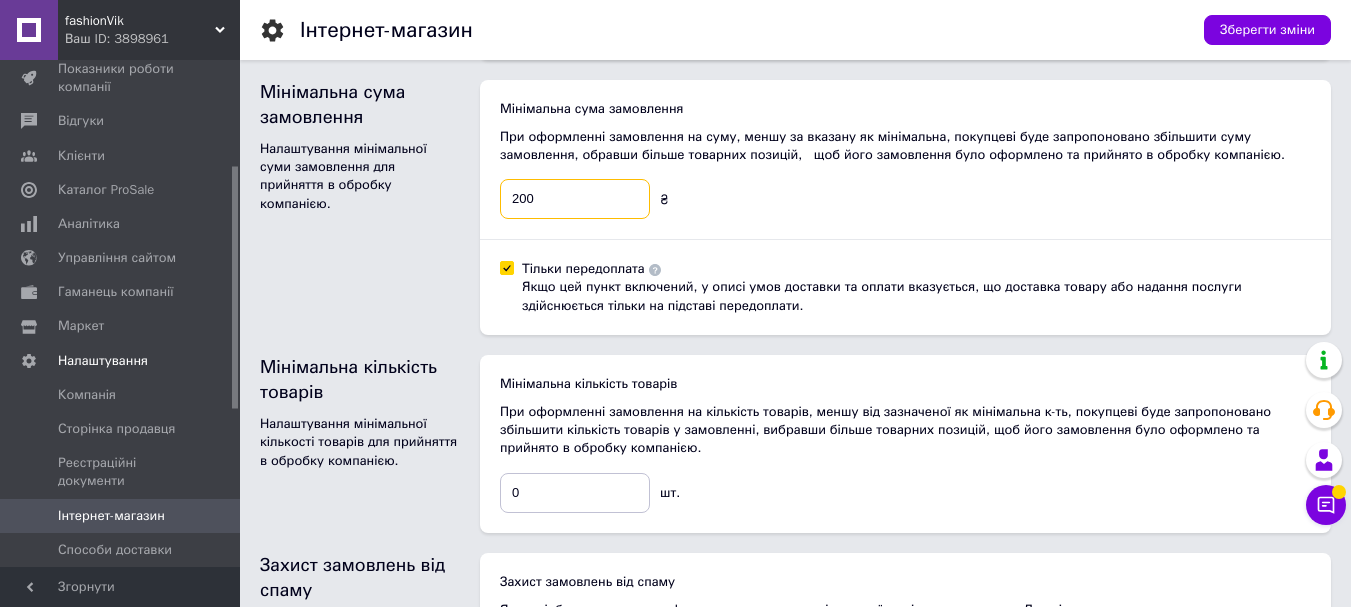 type on "200" 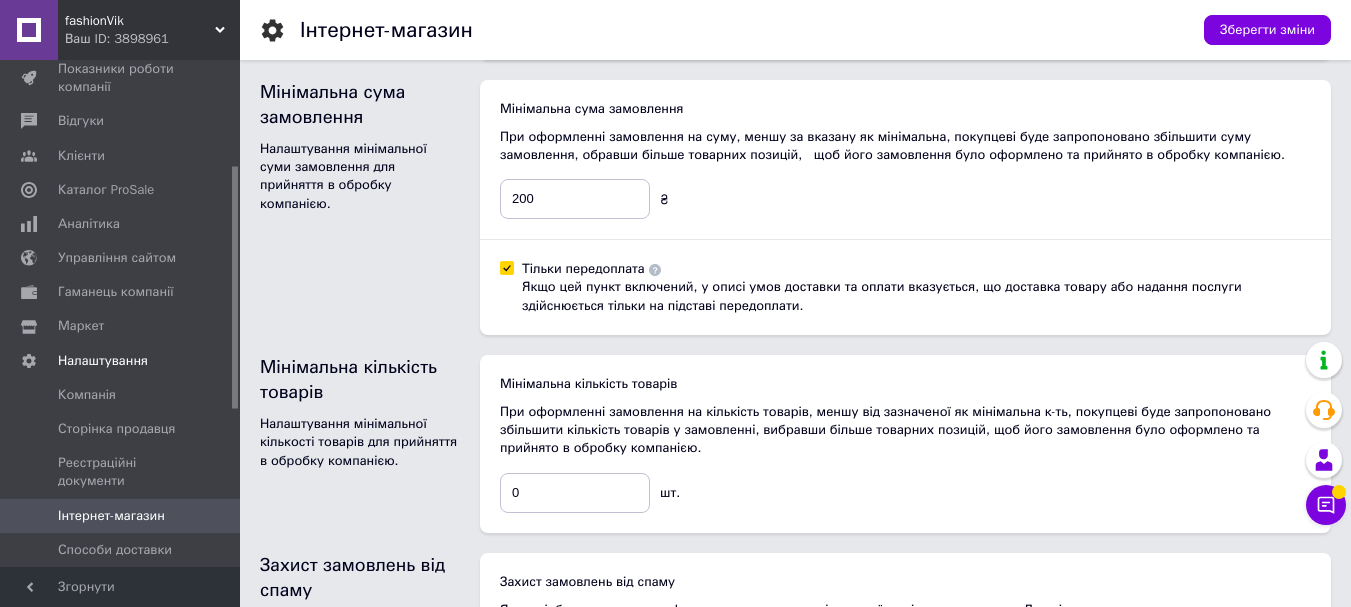 click on "Тільки передоплата   Якщо цей пункт включений, у описі умов доставки та оплати
вказується, що доставка товару або надання послуги
здійснюється тільки на підставі передоплати." at bounding box center [506, 267] 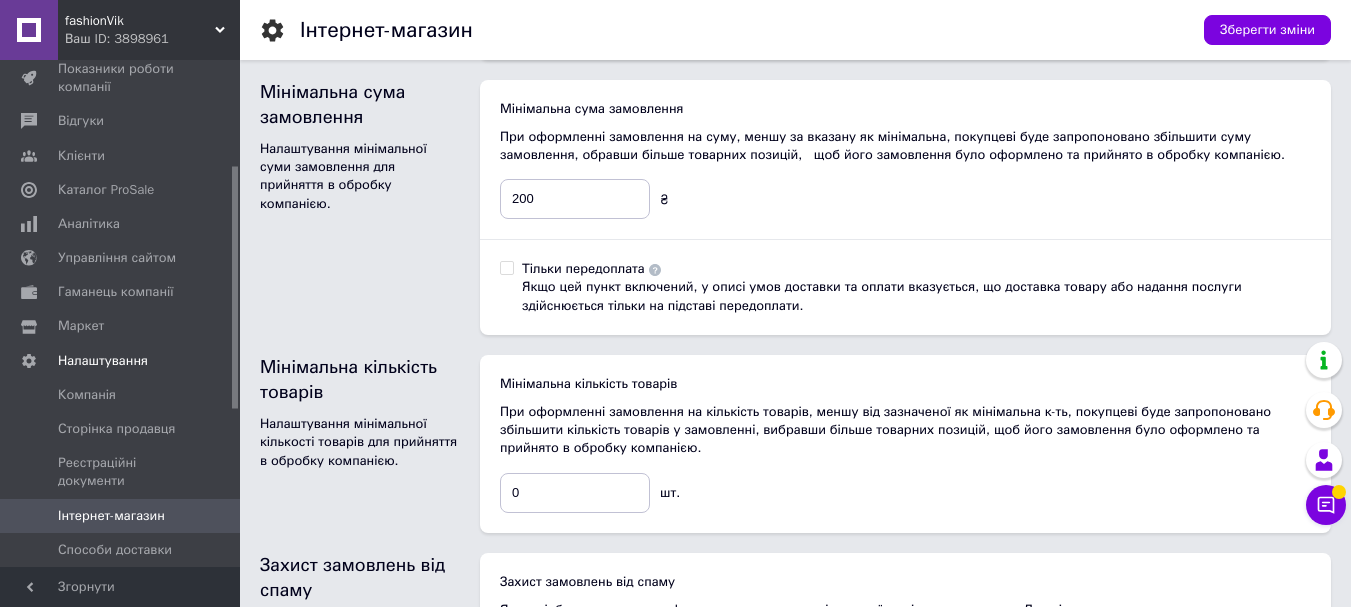 checkbox on "false" 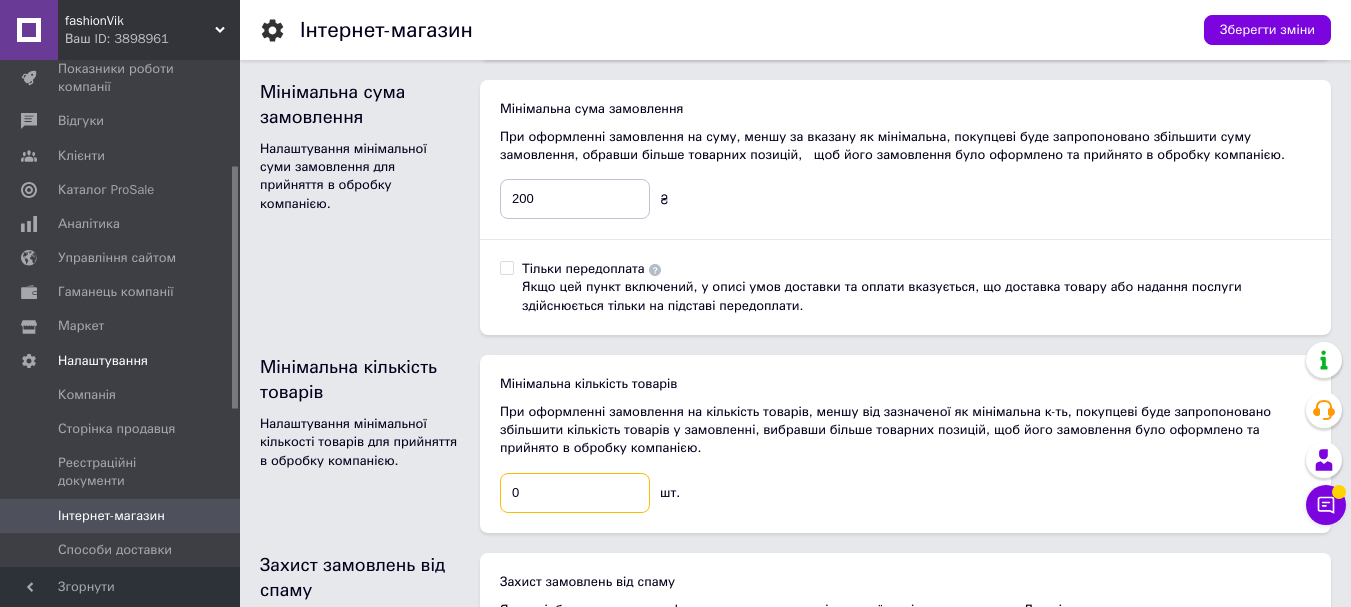 click on "0" at bounding box center (575, 493) 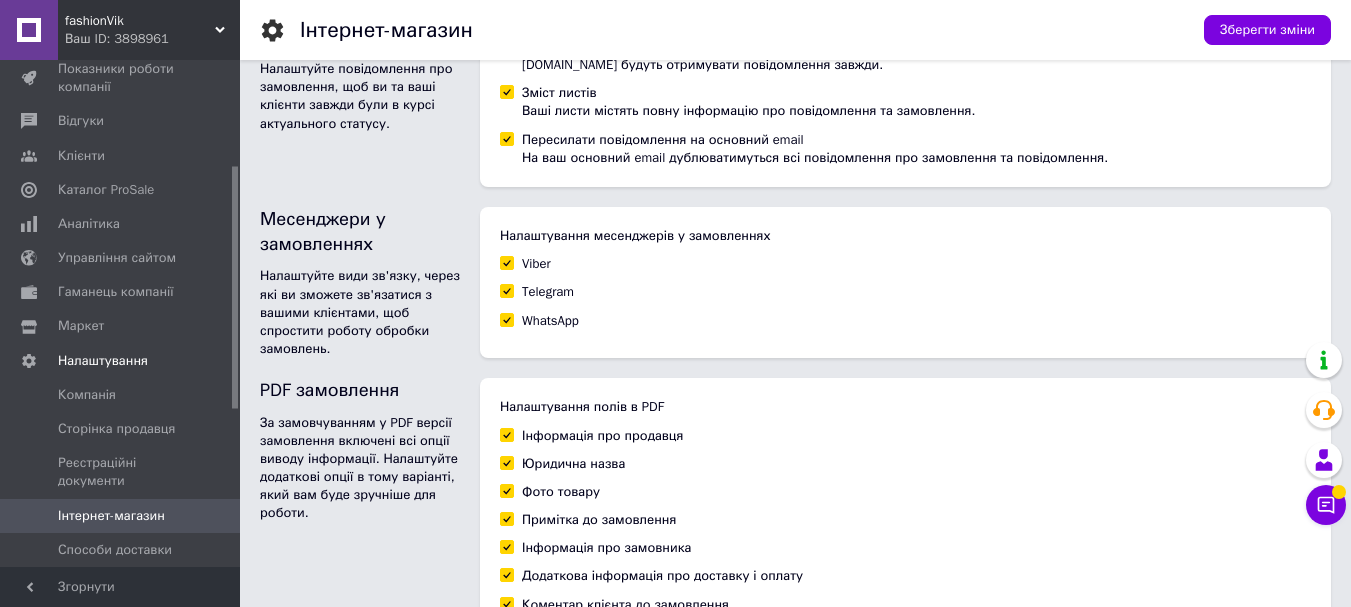 scroll, scrollTop: 1280, scrollLeft: 0, axis: vertical 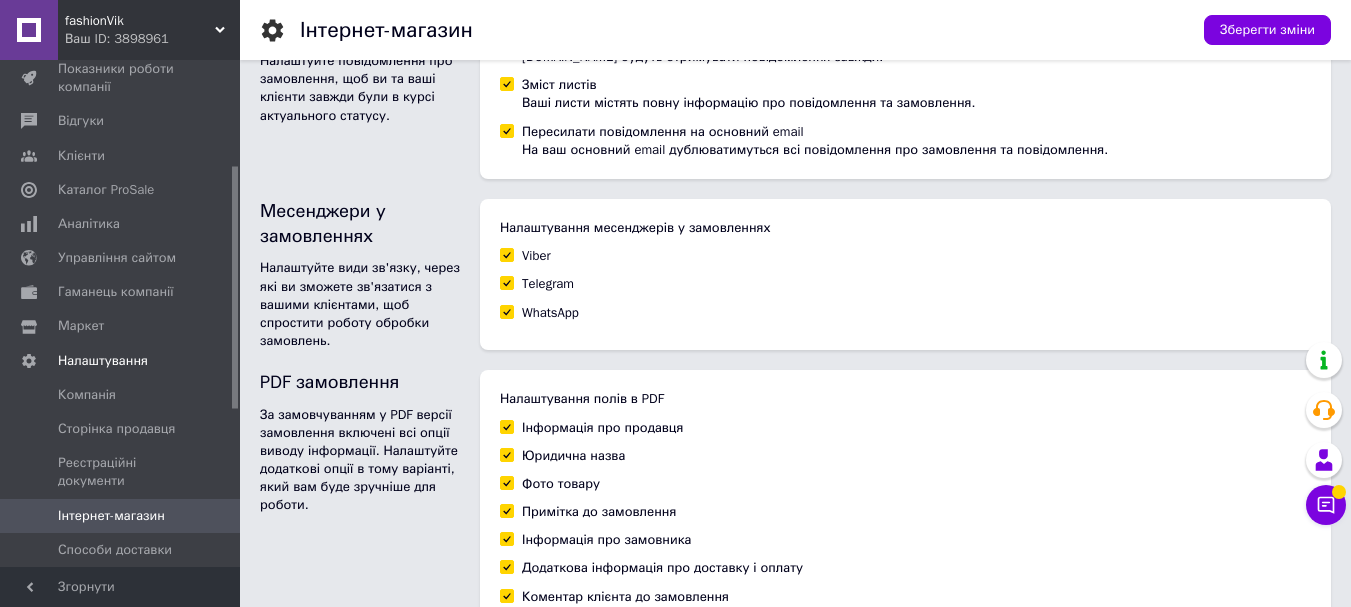 type on "1" 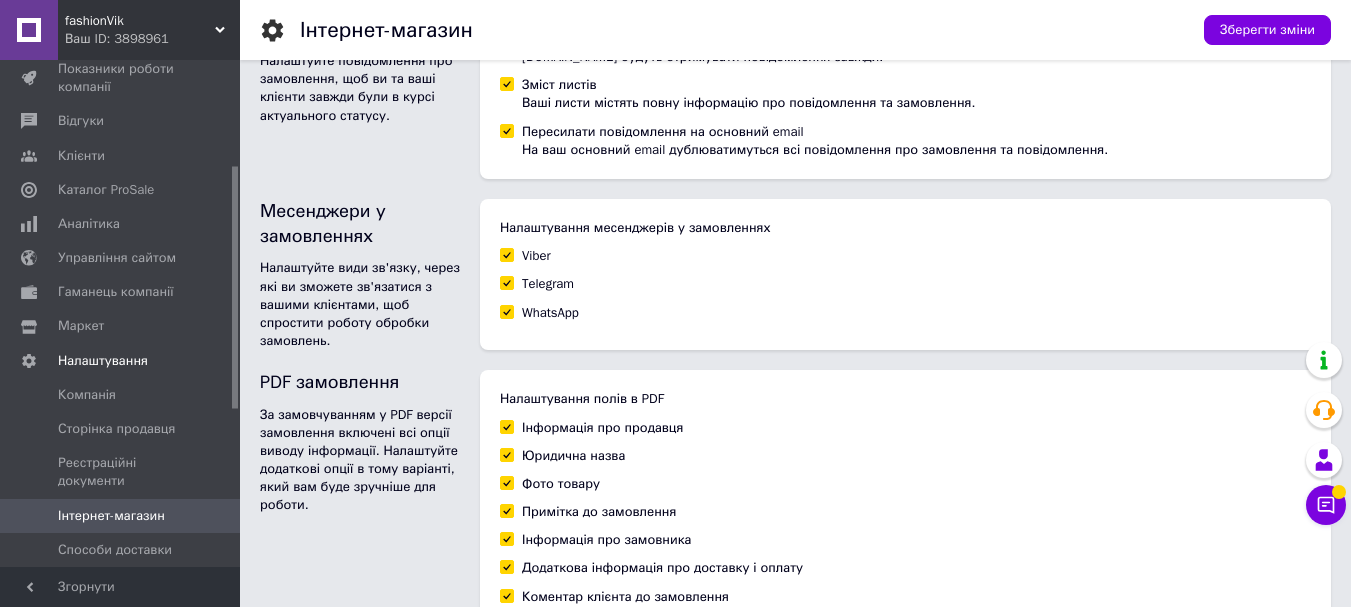 click on "WhatsApp" at bounding box center [506, 311] 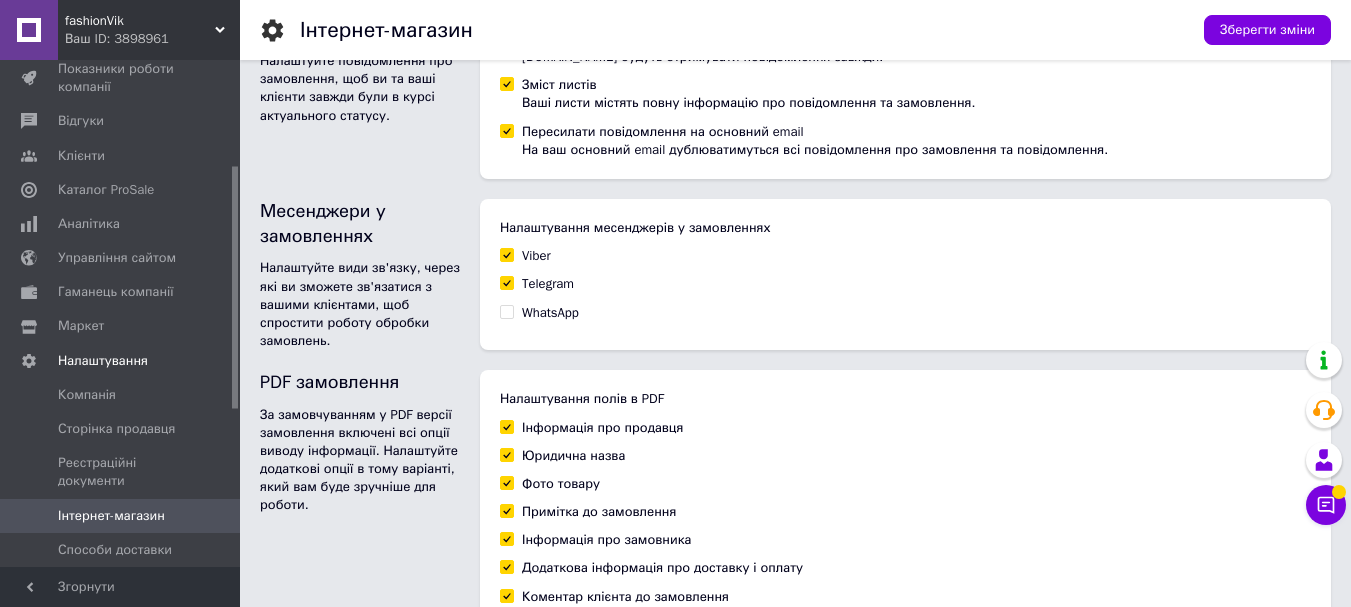 checkbox on "false" 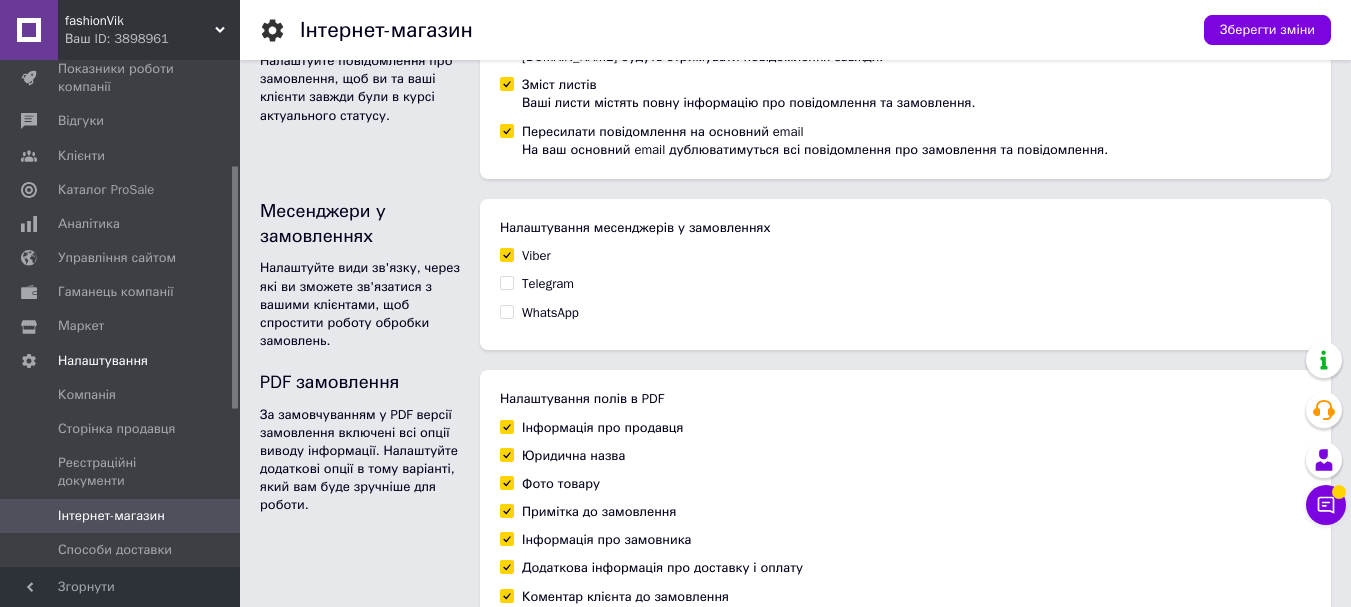 checkbox on "false" 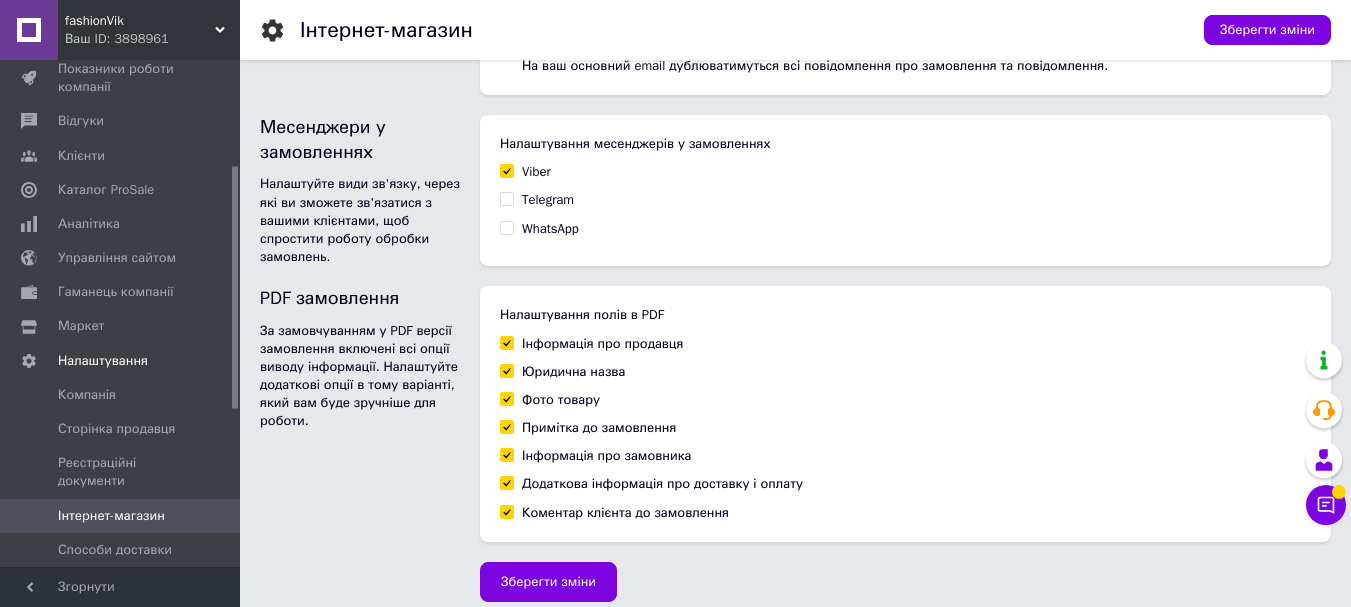 scroll, scrollTop: 1379, scrollLeft: 0, axis: vertical 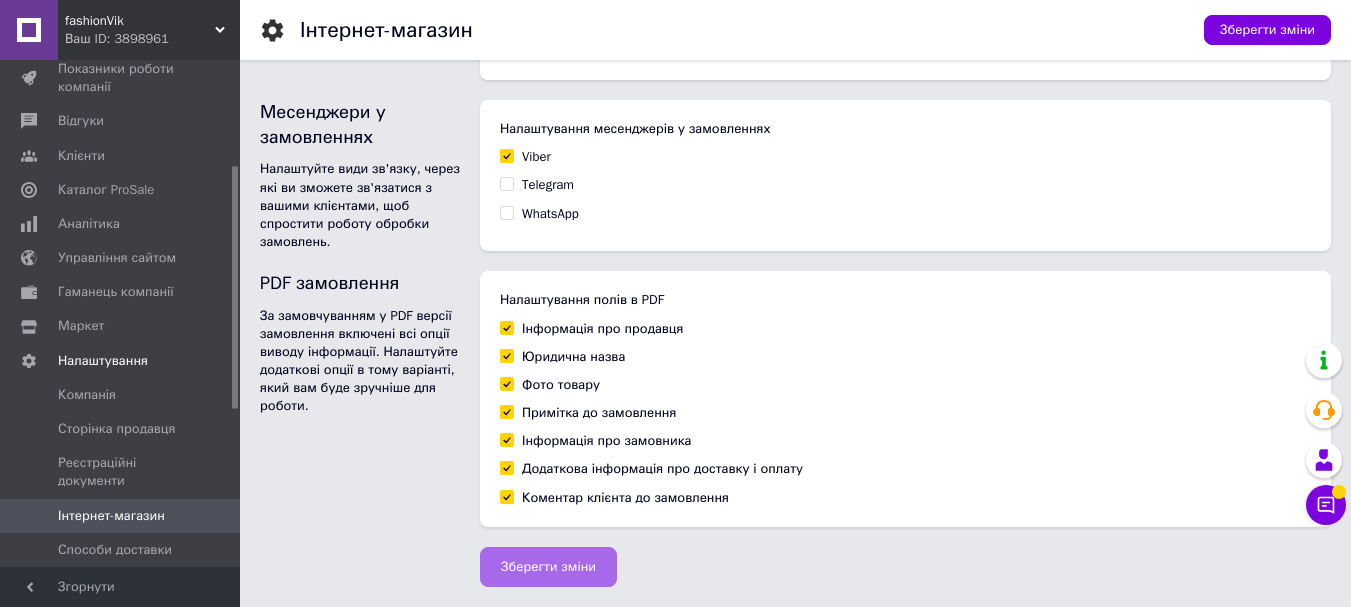 click on "Зберегти зміни" at bounding box center (548, 567) 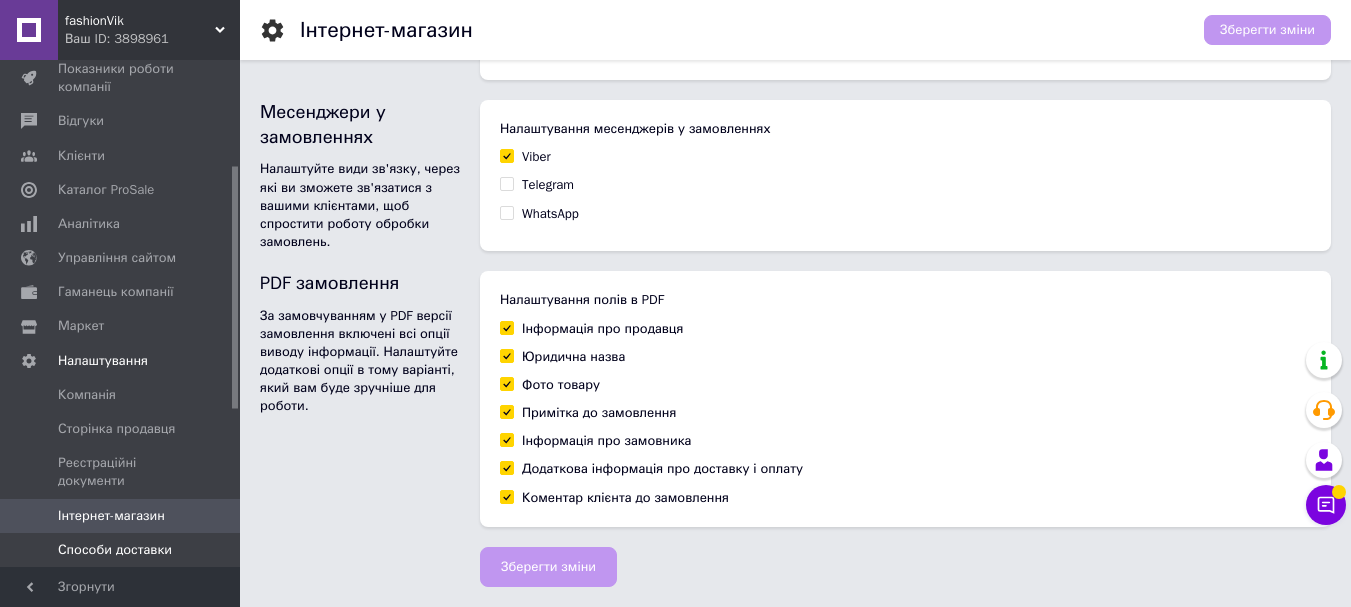 click on "Способи доставки" at bounding box center (115, 550) 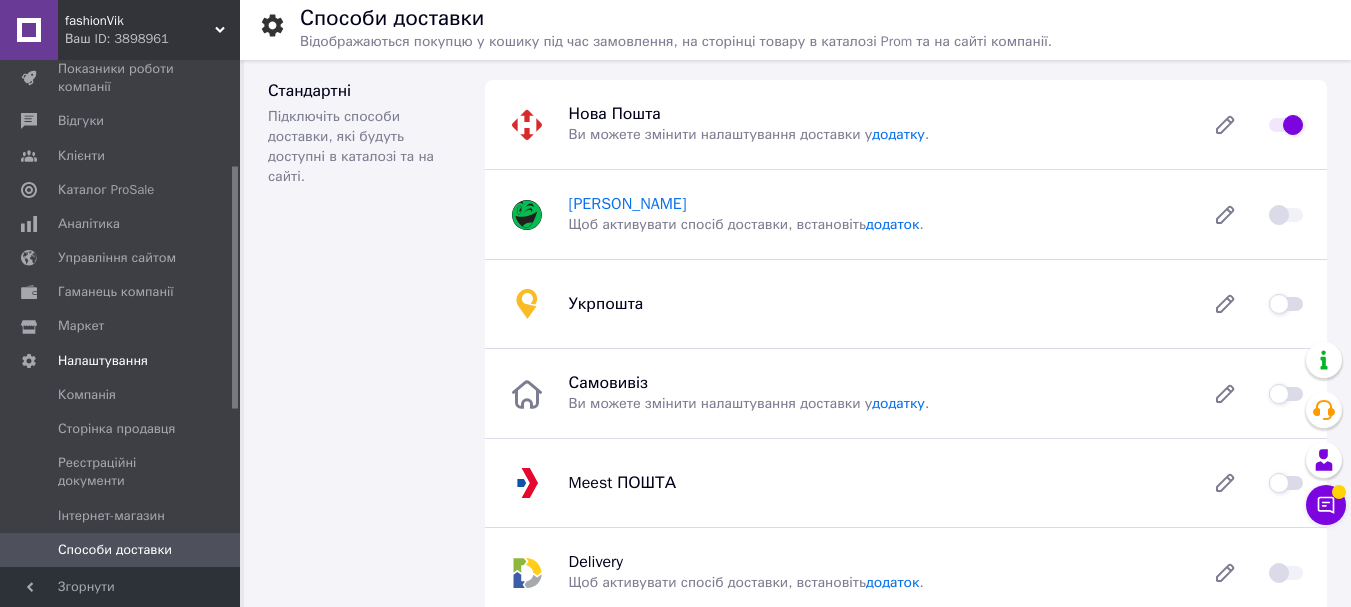click on "[PERSON_NAME]" at bounding box center (628, 204) 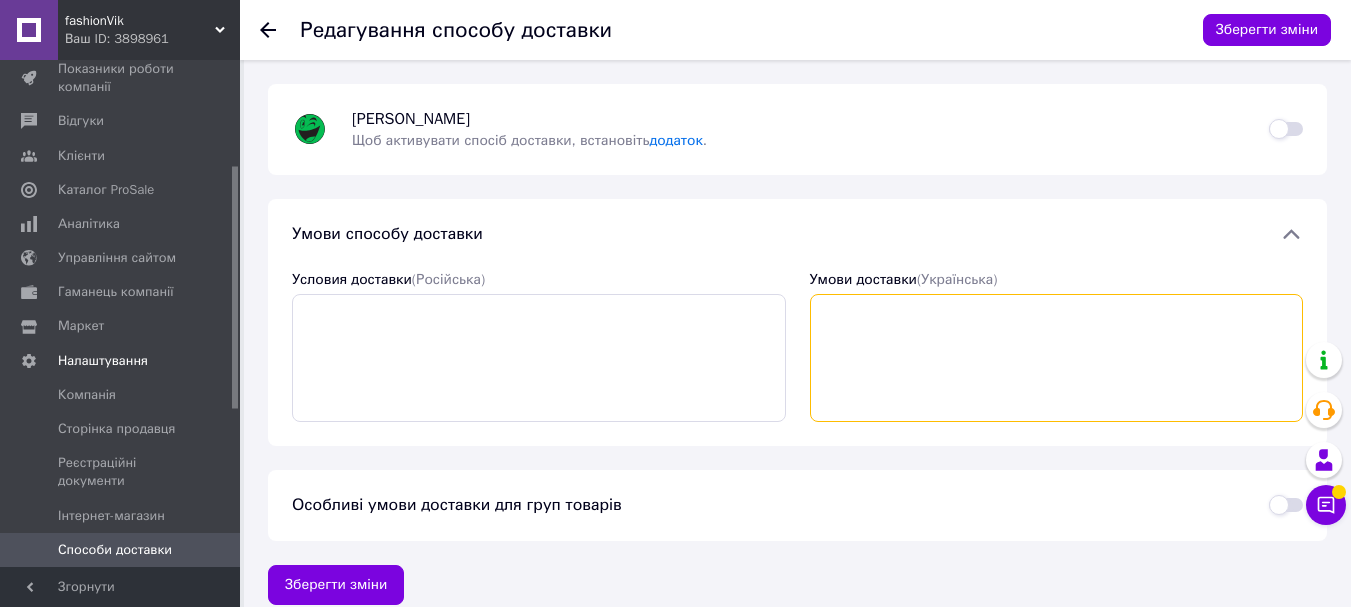 click on "Умови доставки  (Українська)" at bounding box center (1057, 358) 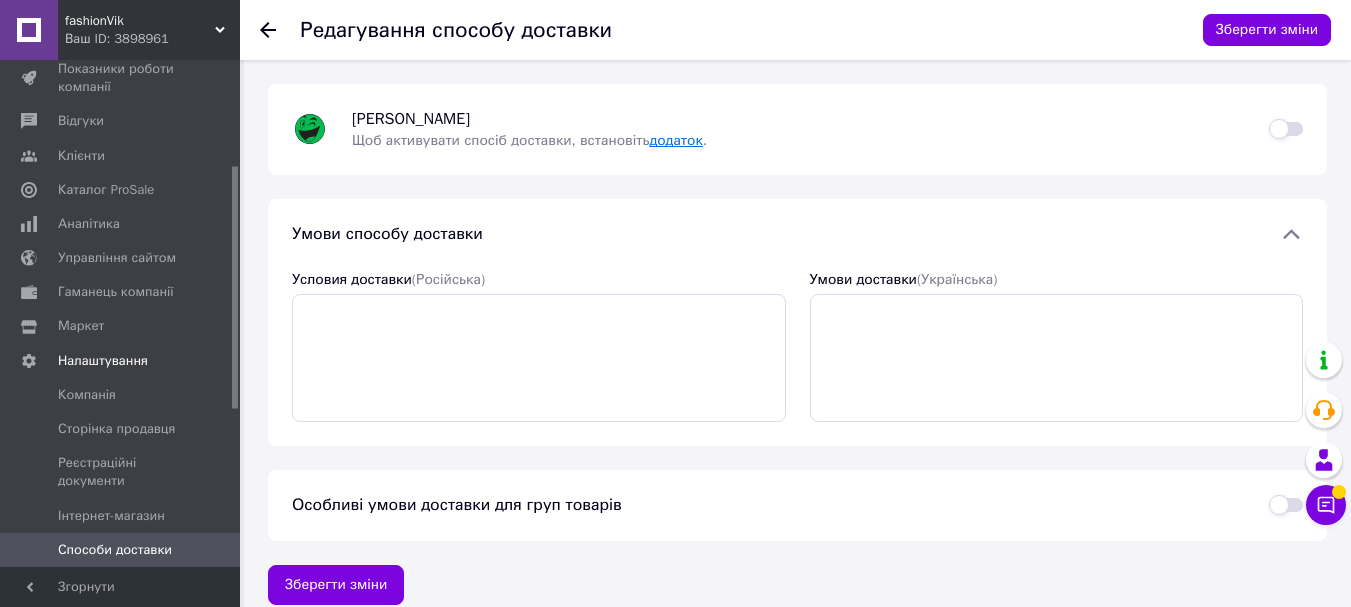 click on "додаток" at bounding box center [675, 140] 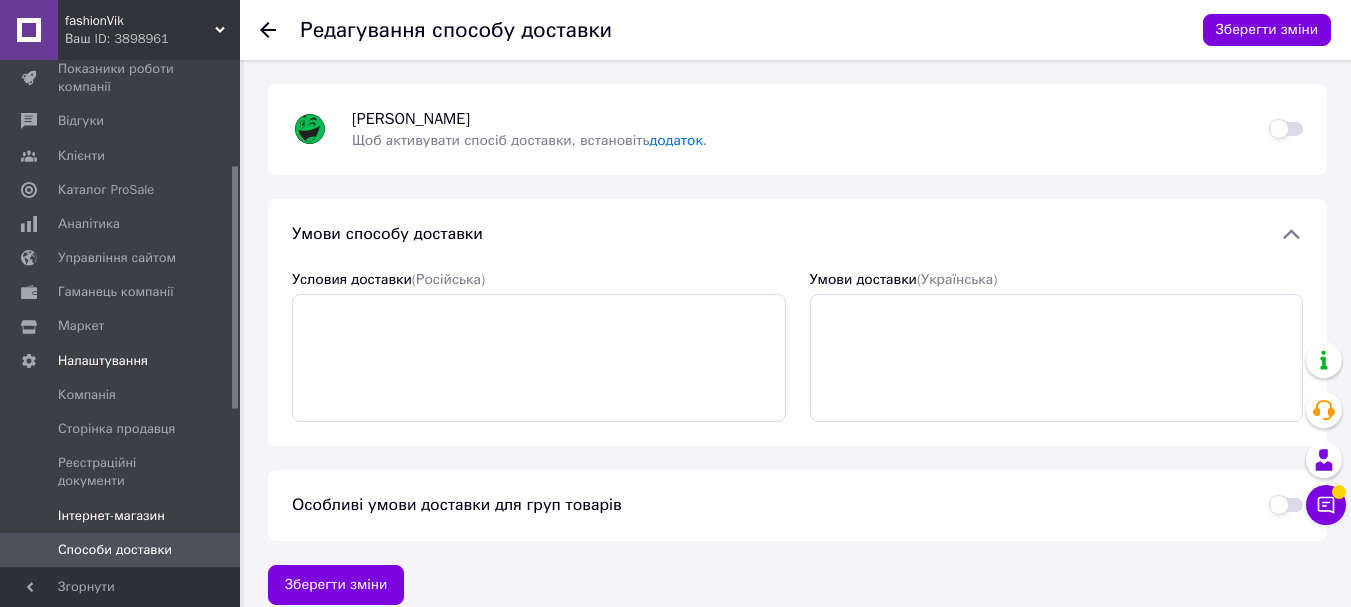 click on "Інтернет-магазин" at bounding box center [111, 516] 